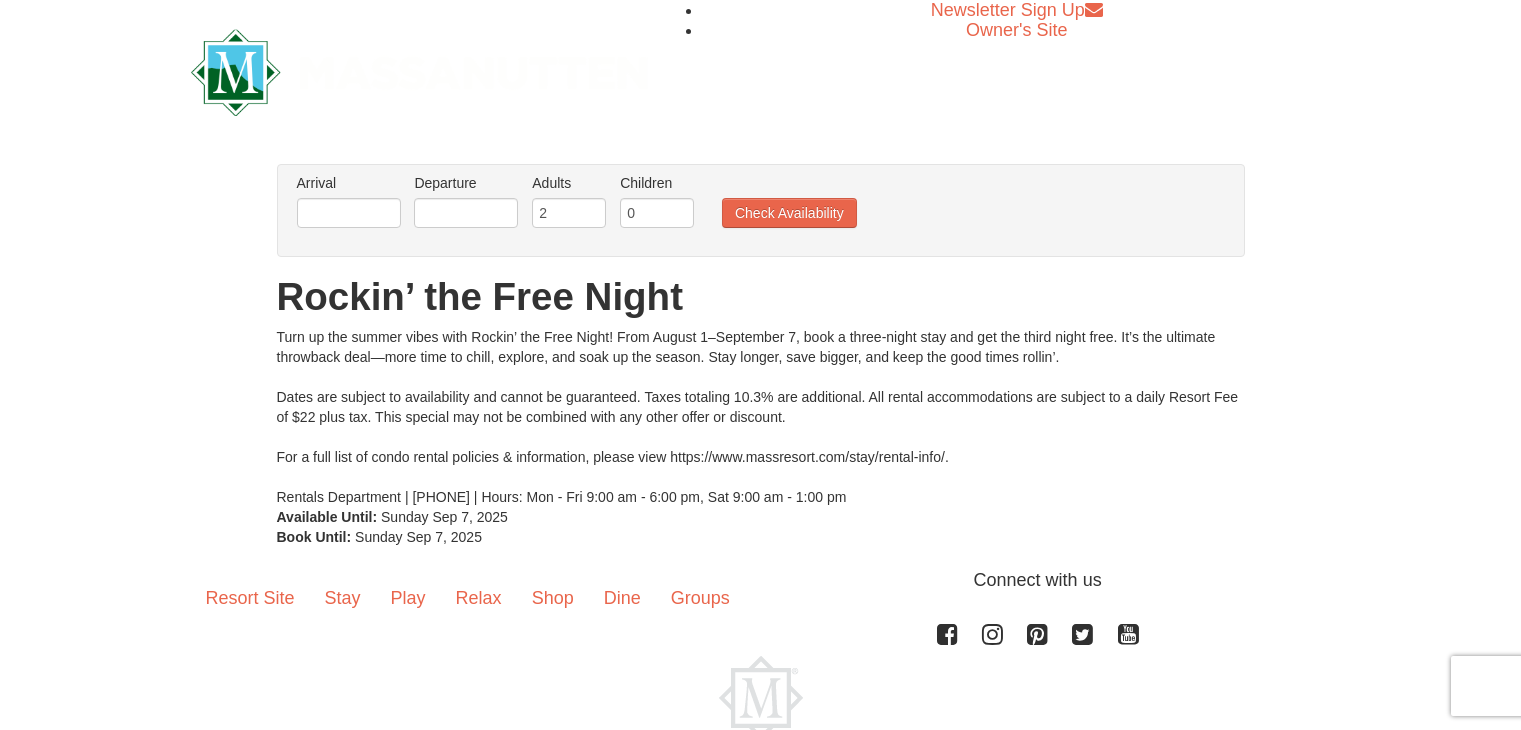 scroll, scrollTop: 0, scrollLeft: 0, axis: both 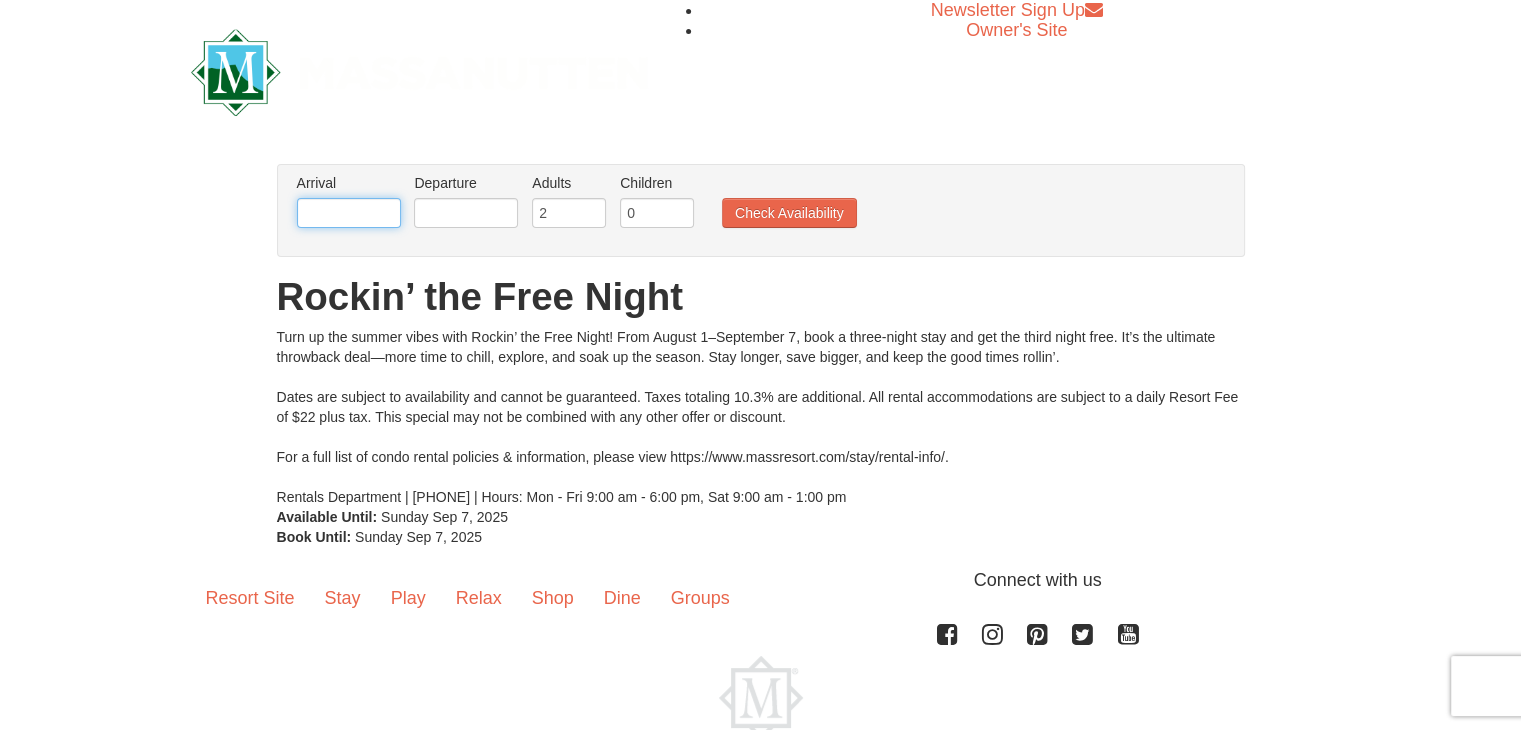 click at bounding box center [349, 213] 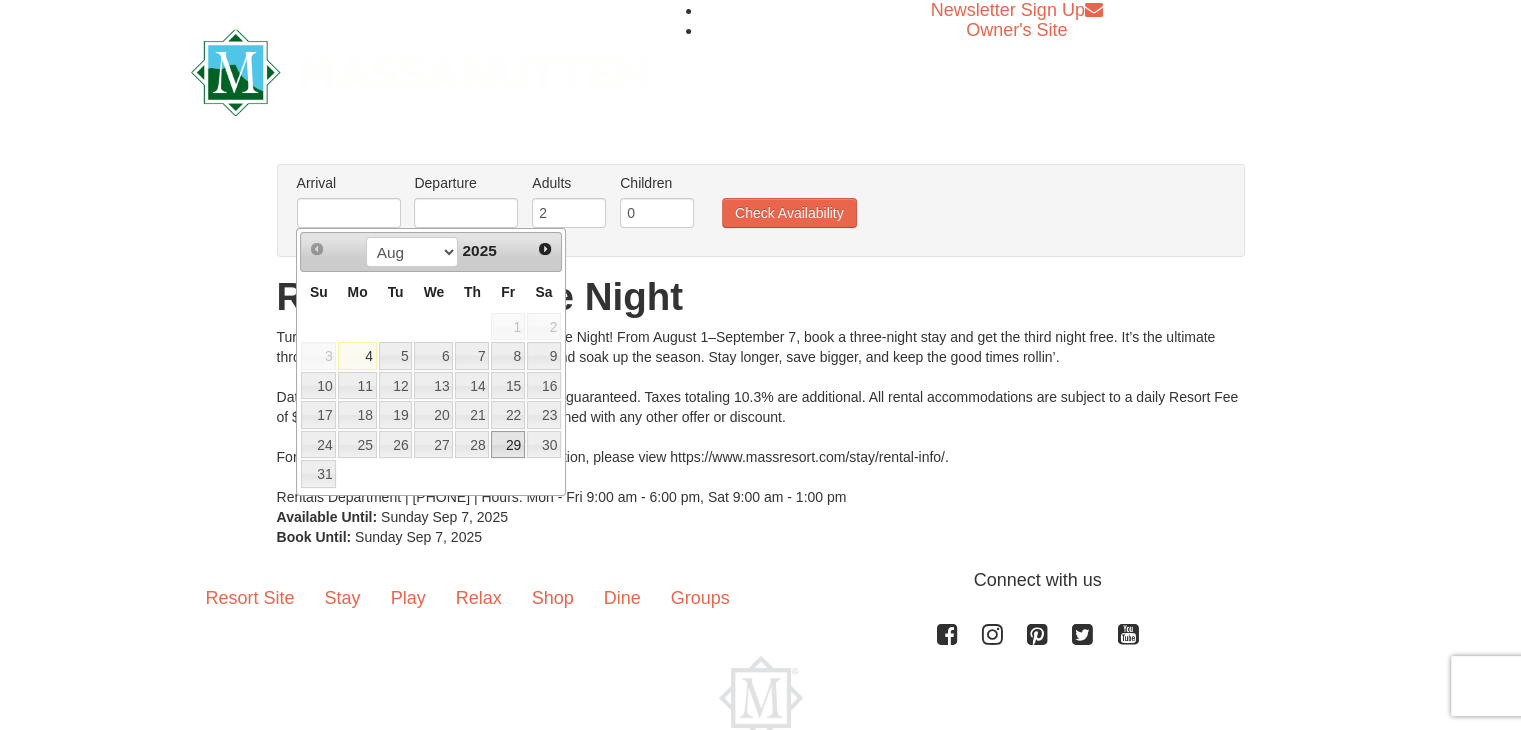 click on "29" at bounding box center [508, 445] 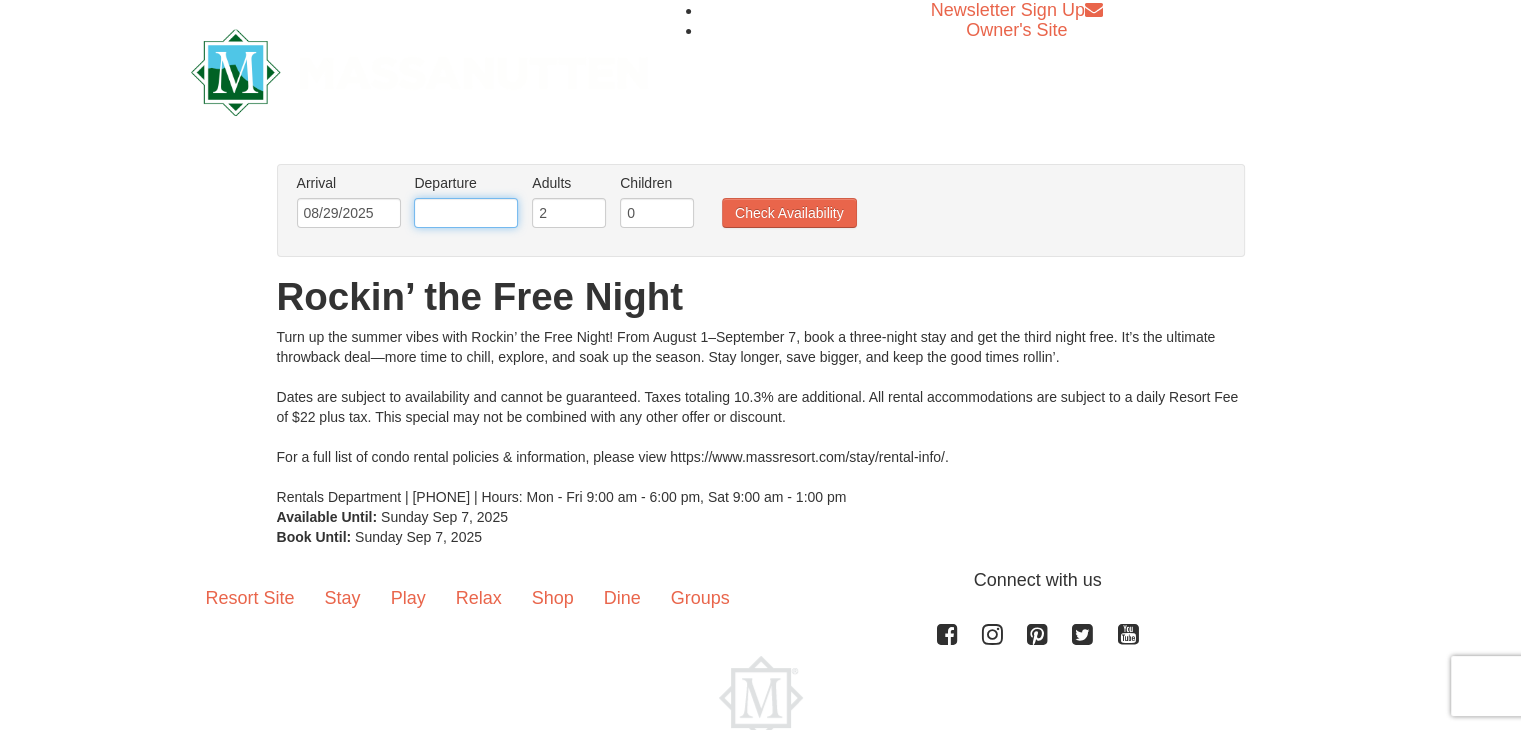 click at bounding box center [466, 213] 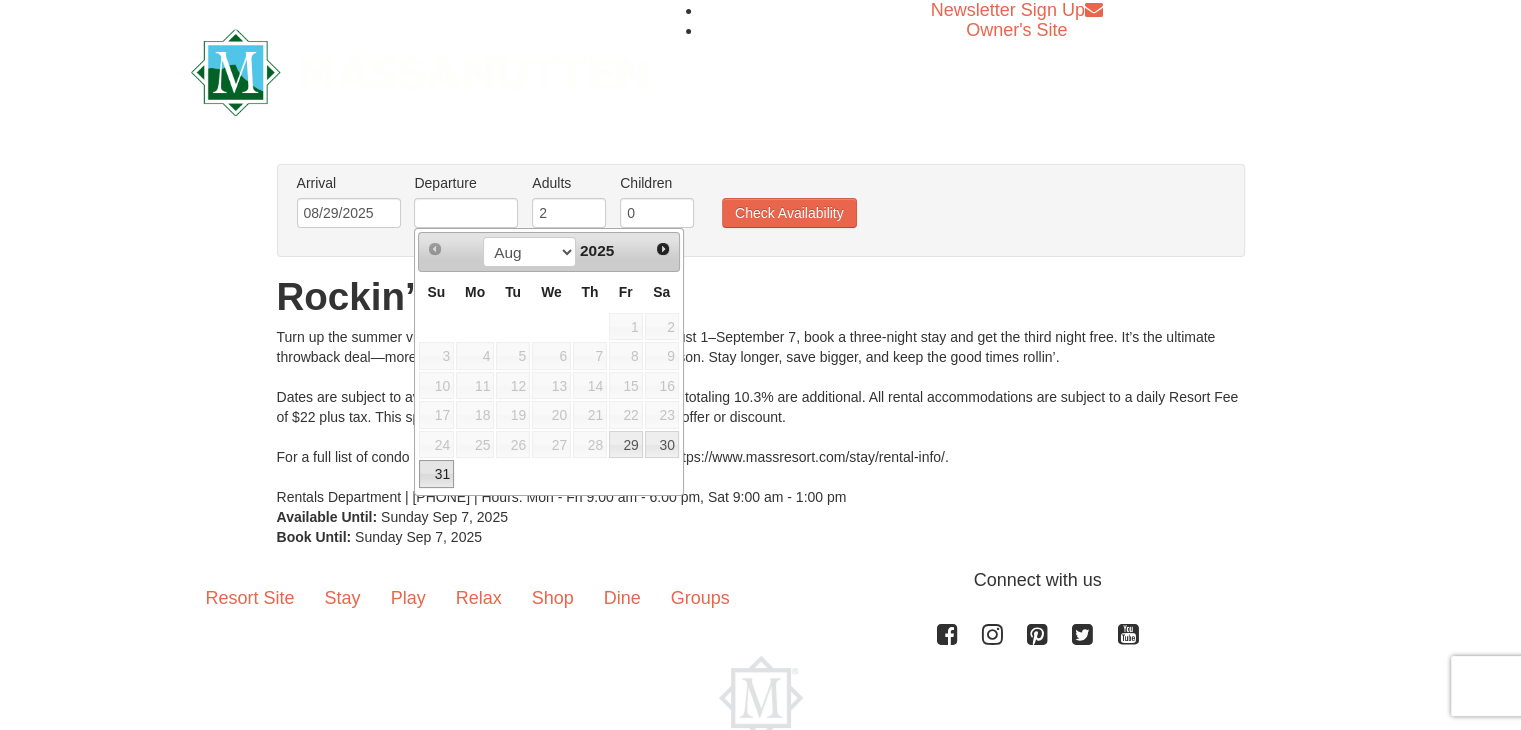click on "31" at bounding box center (436, 474) 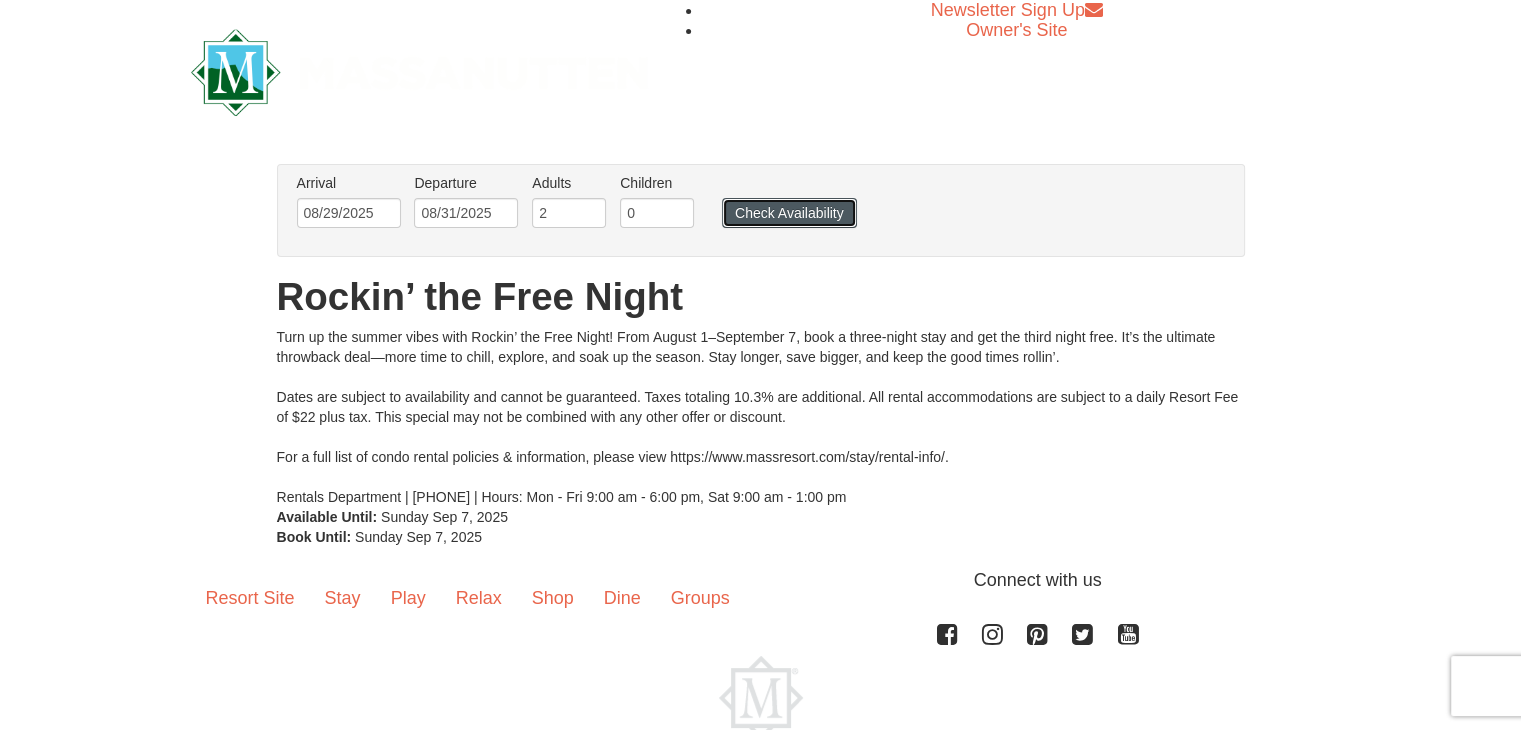 click on "Check Availability" at bounding box center [789, 213] 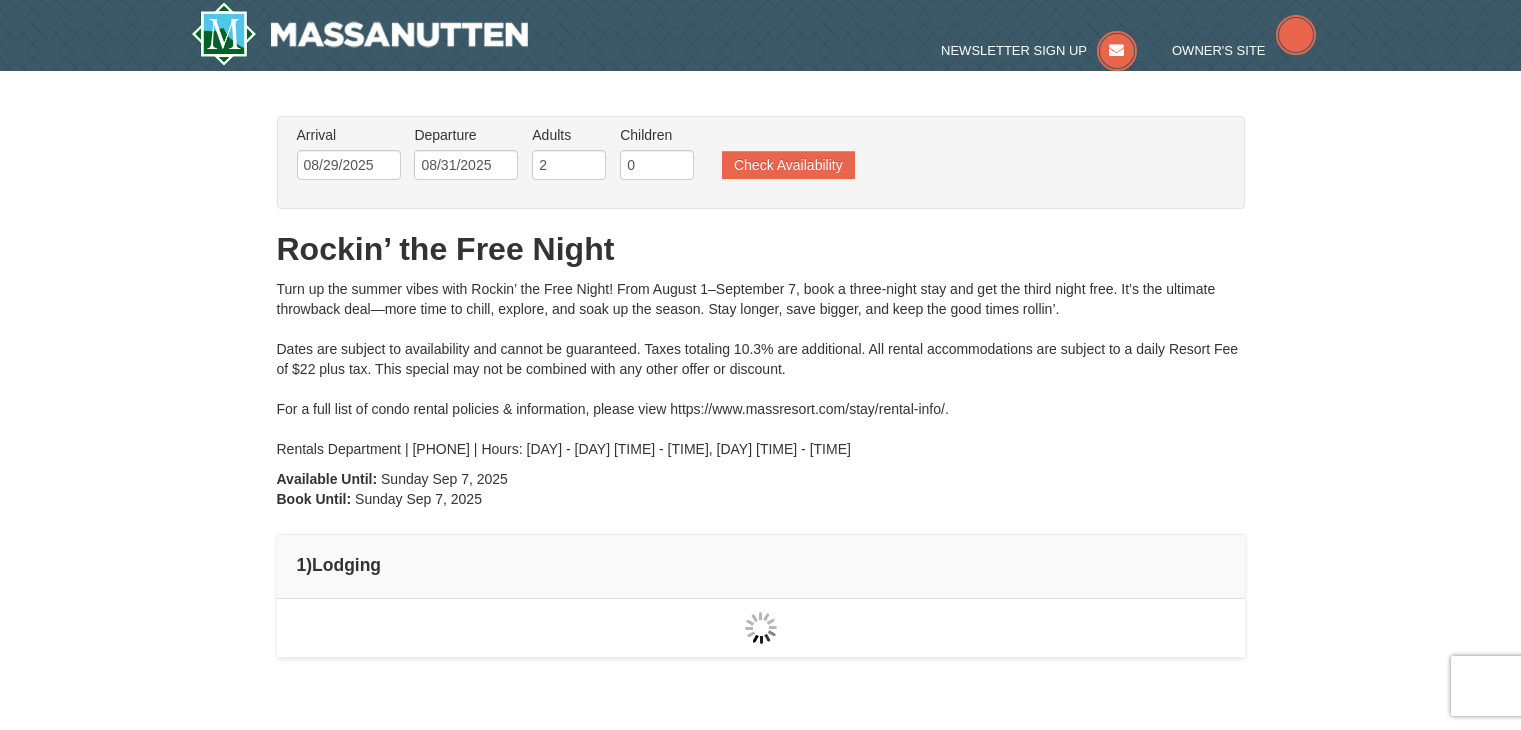 scroll, scrollTop: 0, scrollLeft: 0, axis: both 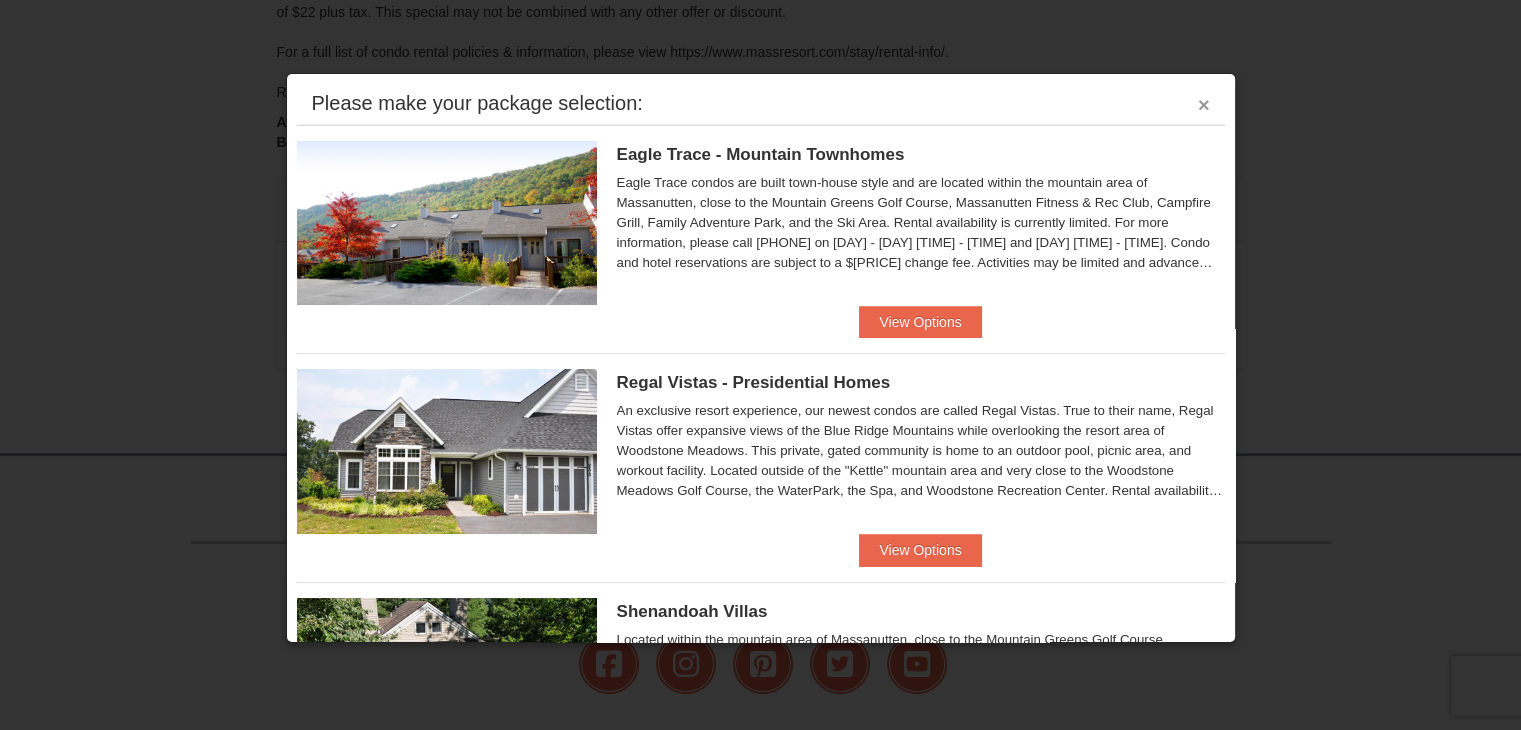 click on "×" at bounding box center [1204, 105] 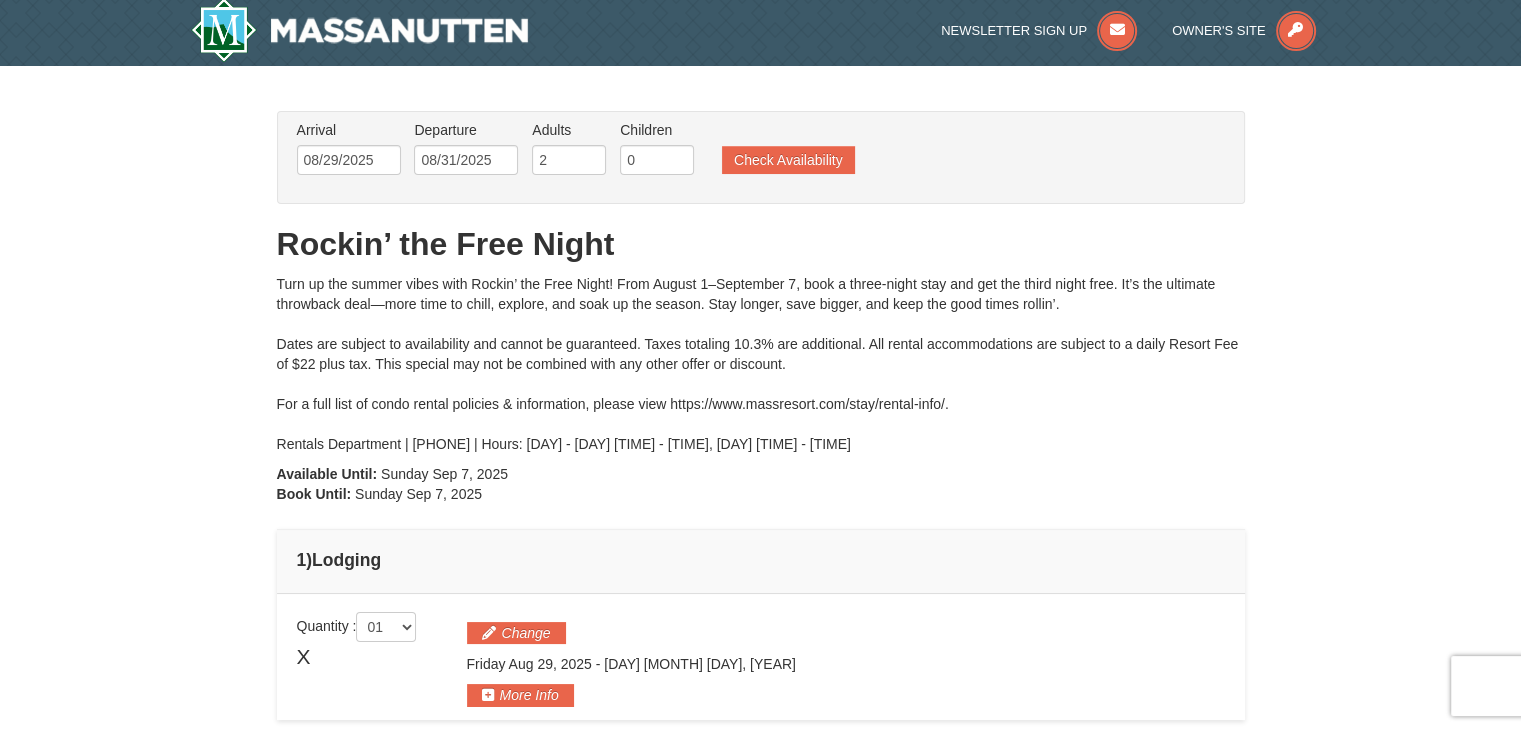 scroll, scrollTop: 0, scrollLeft: 0, axis: both 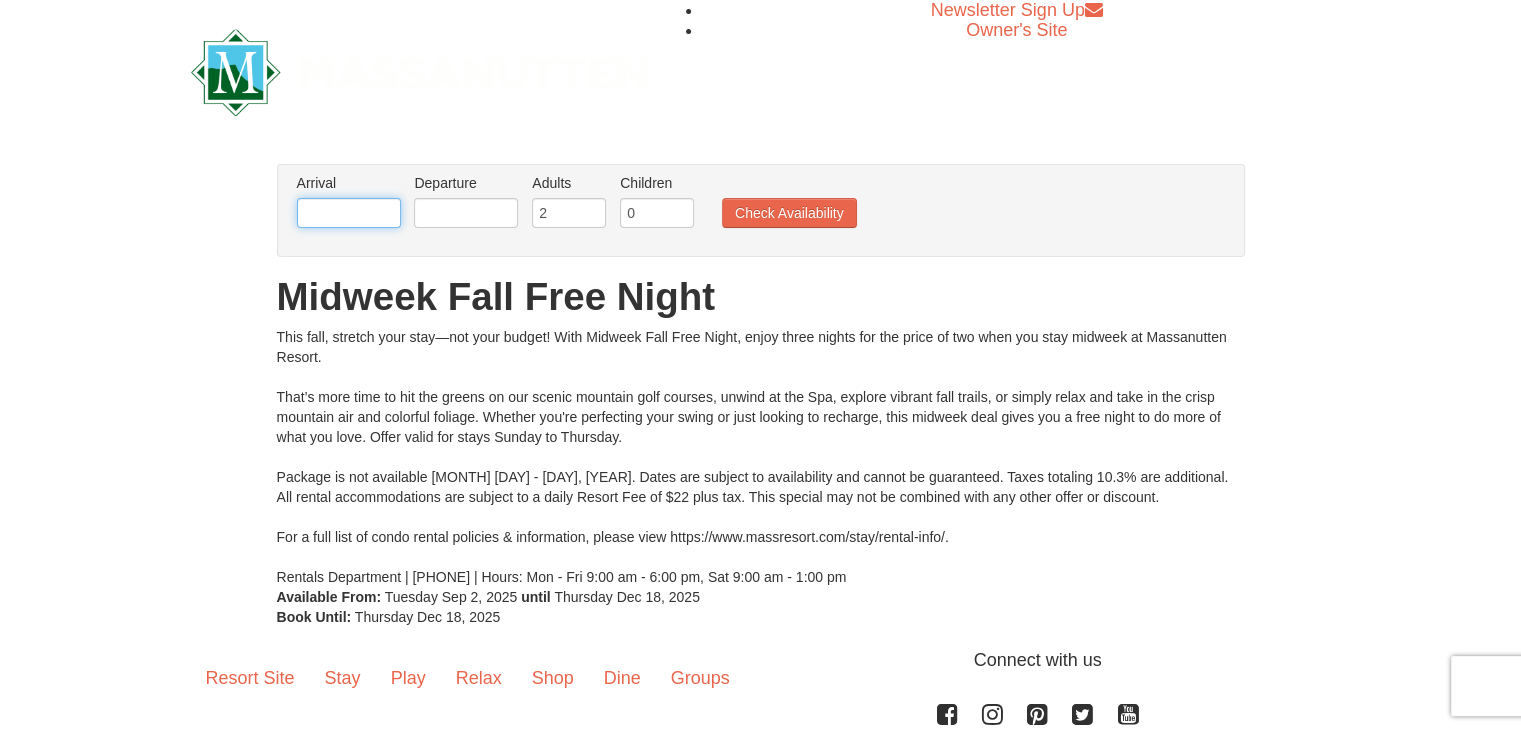 click at bounding box center (349, 213) 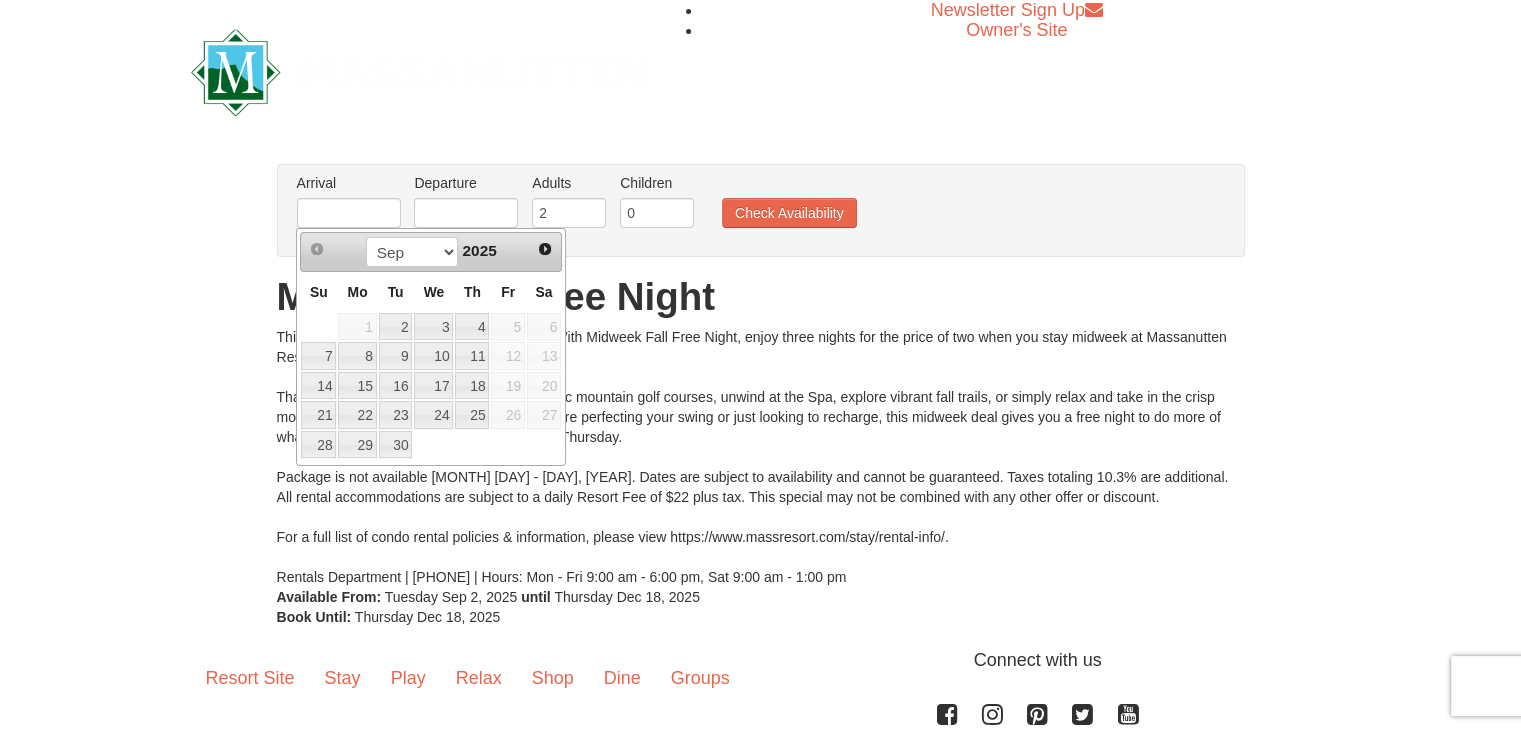 click on "Midweek Fall Free Night" at bounding box center (761, 297) 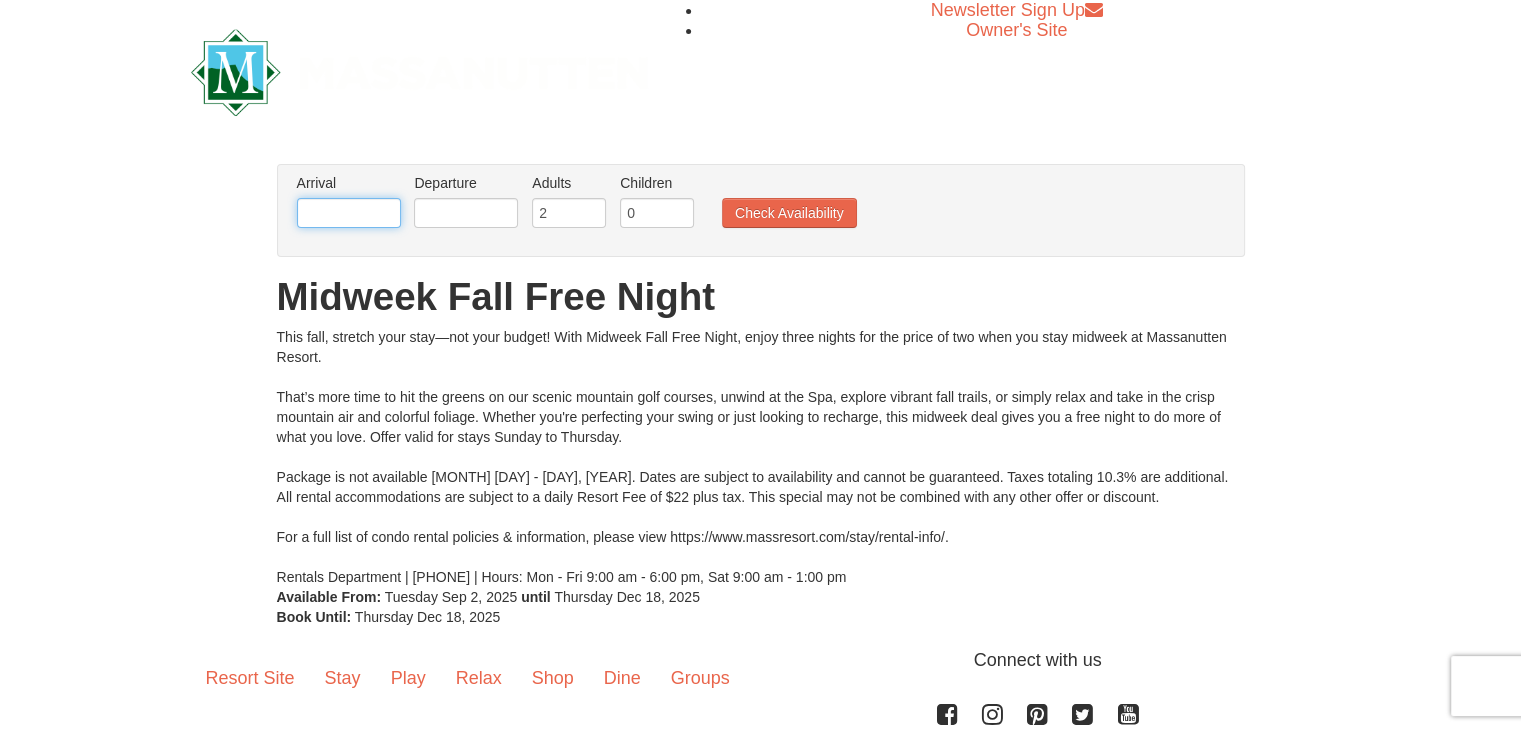 click at bounding box center (349, 213) 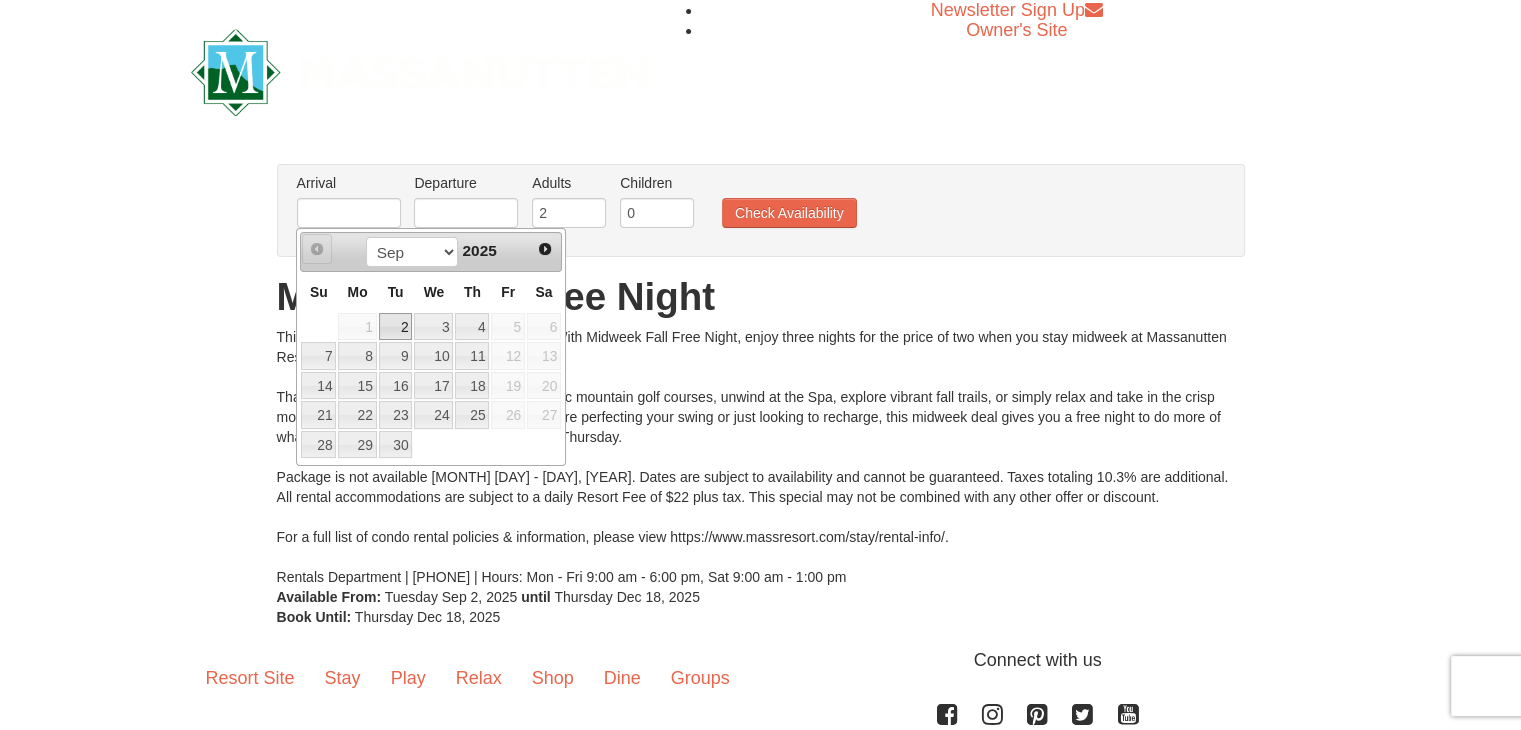 click on "Prev" at bounding box center [317, 249] 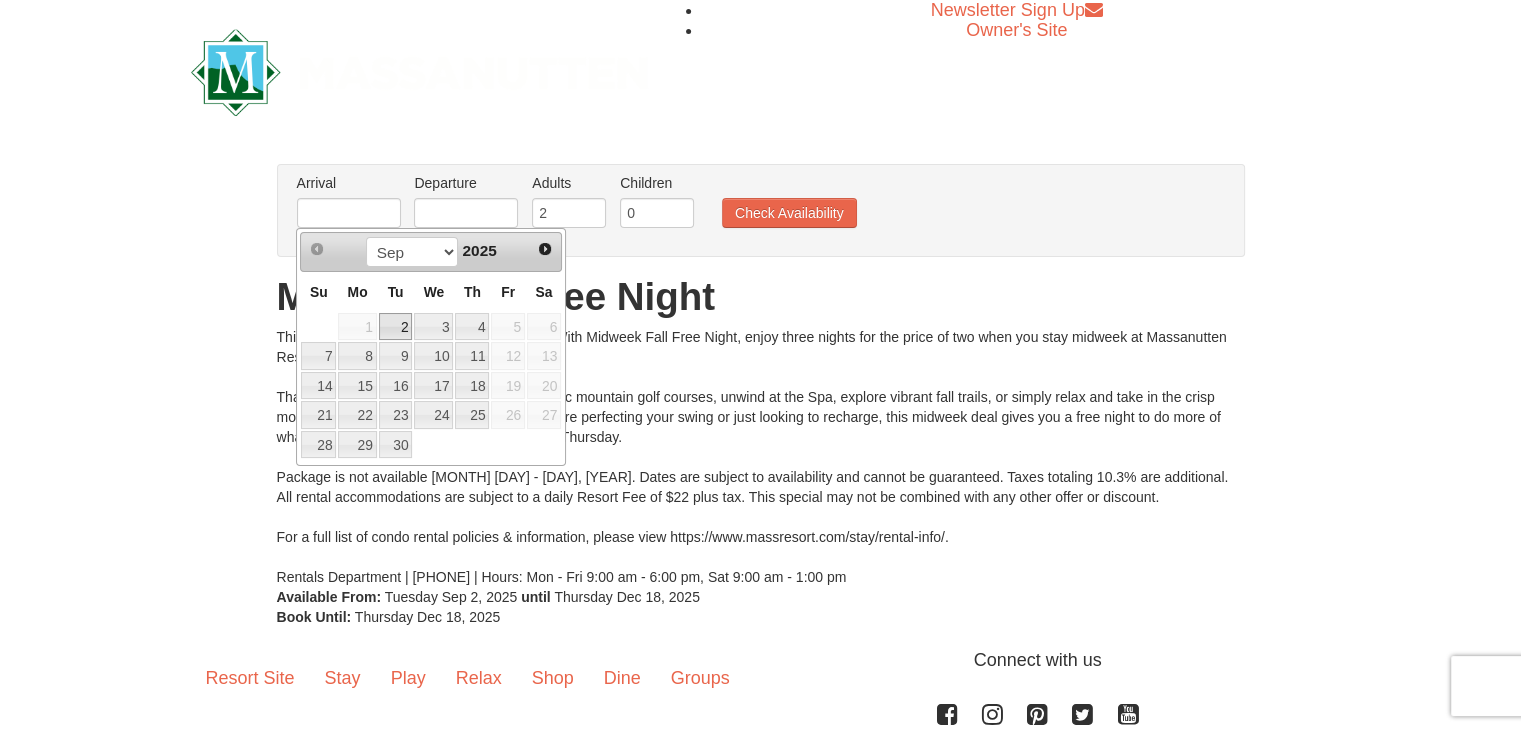 click on "From:
To:
Adults:
2
Children:
0
Change
Arrival Please format dates MM/DD/YYYY Please format dates MM/DD/YYYY
Departure Please format dates MM/DD/YYYY Please format dates MM/DD/YYYY
Adults Please format dates MM/DD/YYYY
2
Children Please format dates MM/DD/YYYY 0" at bounding box center [761, 395] 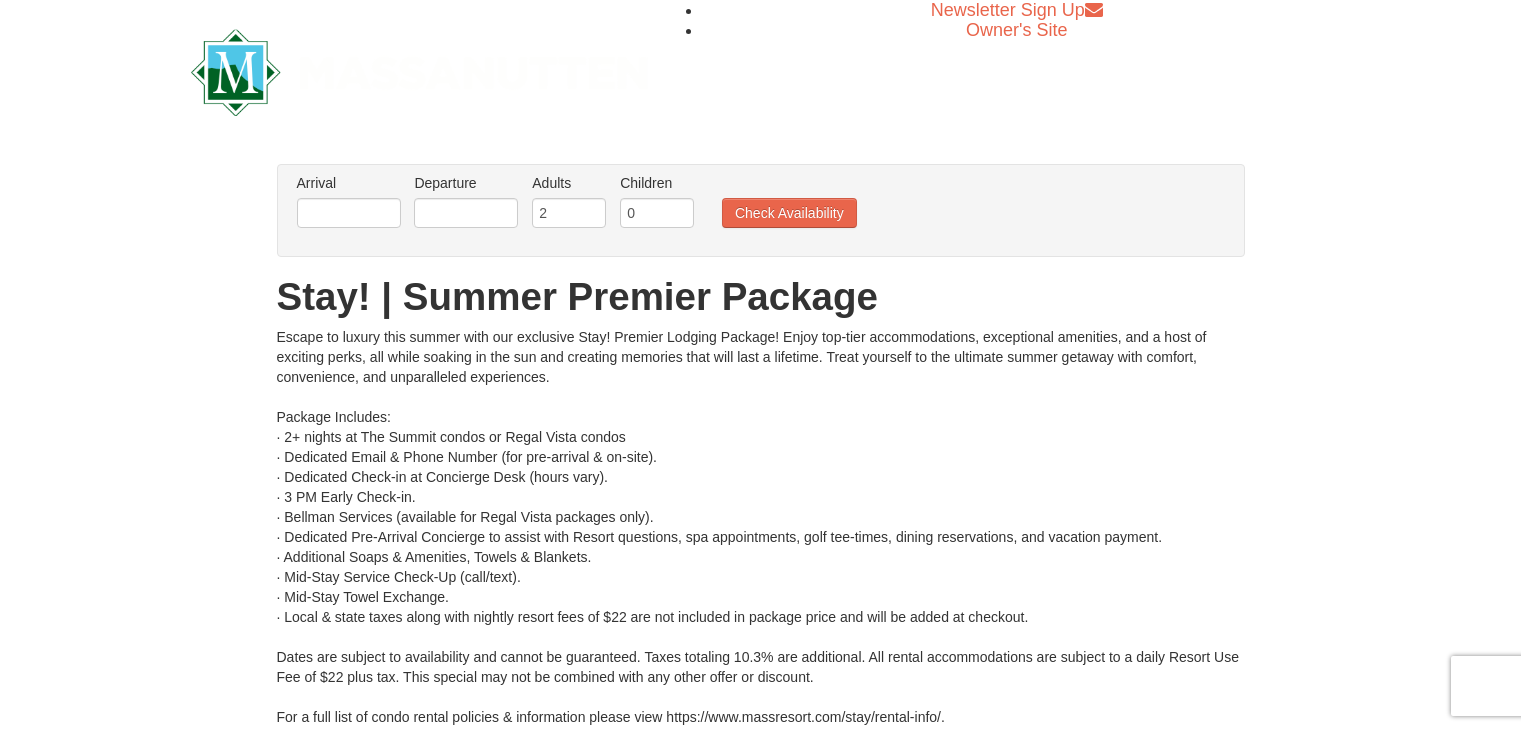 scroll, scrollTop: 0, scrollLeft: 0, axis: both 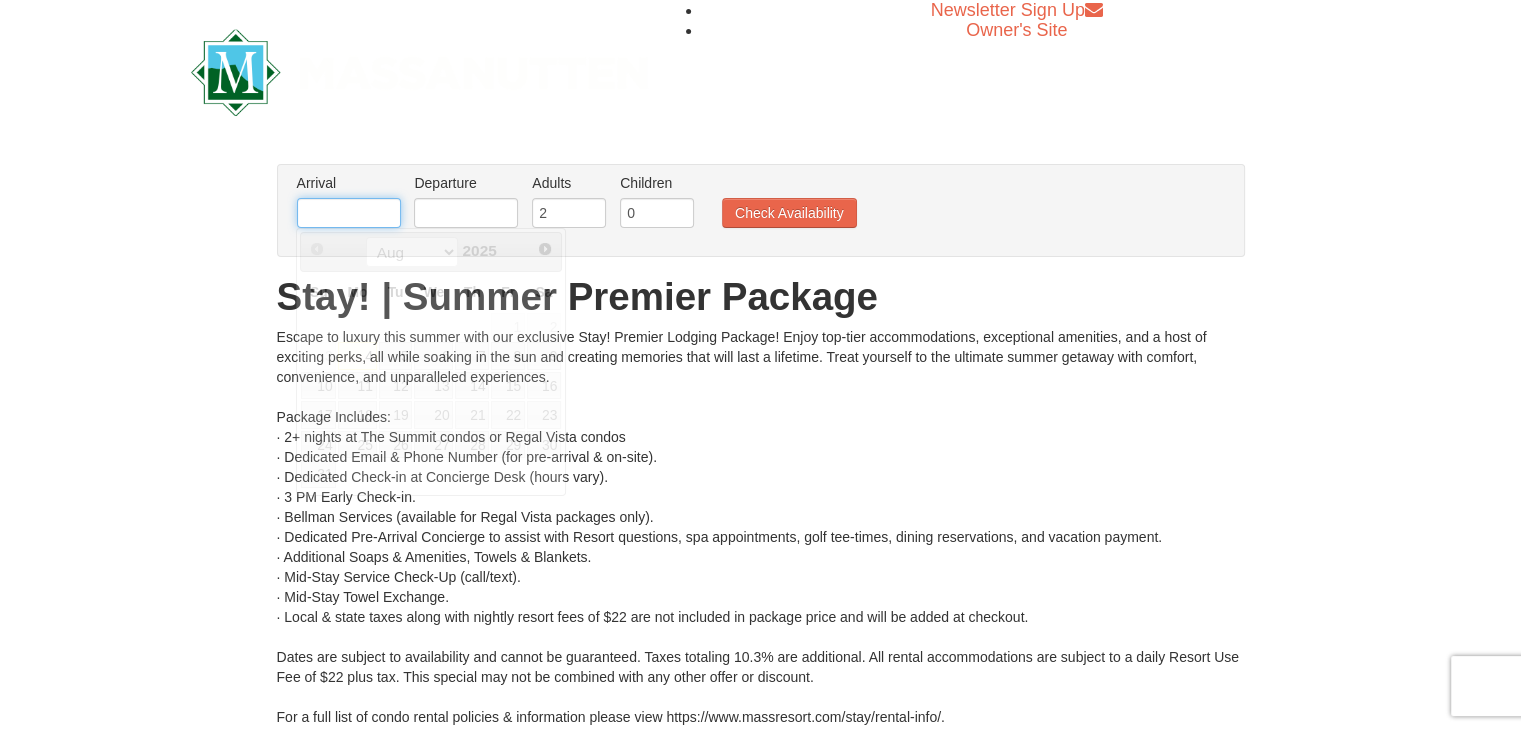 click at bounding box center (349, 213) 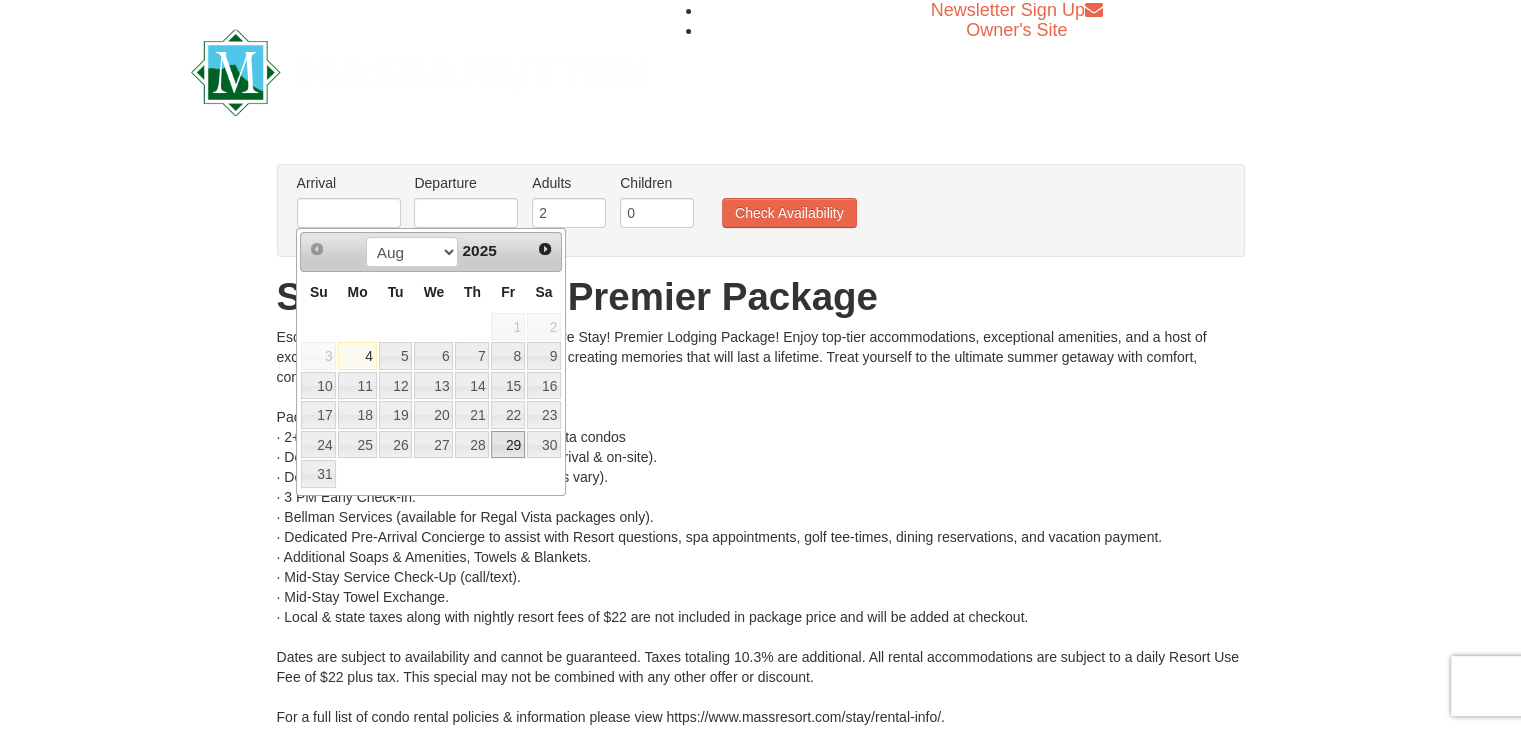 click on "29" at bounding box center (508, 445) 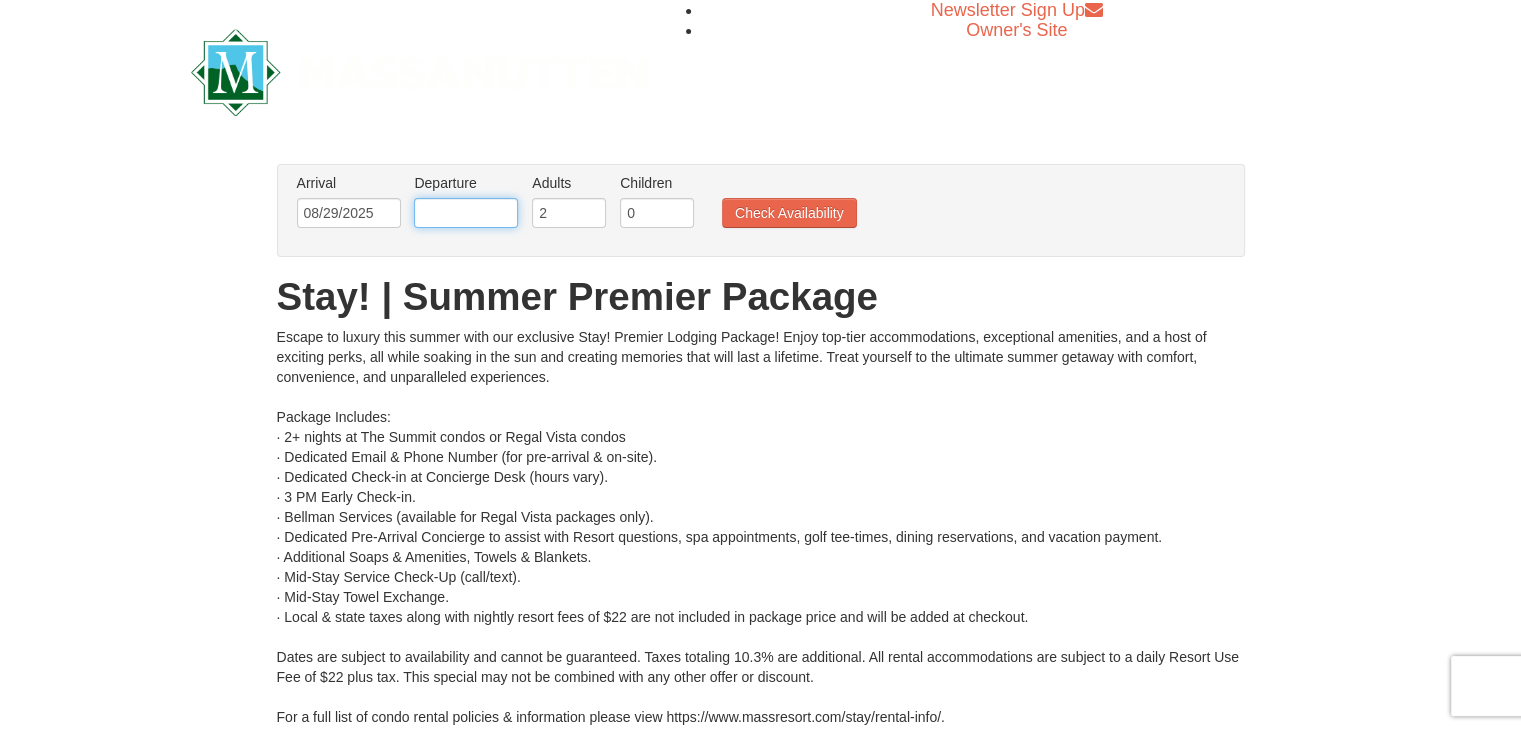 click at bounding box center [466, 213] 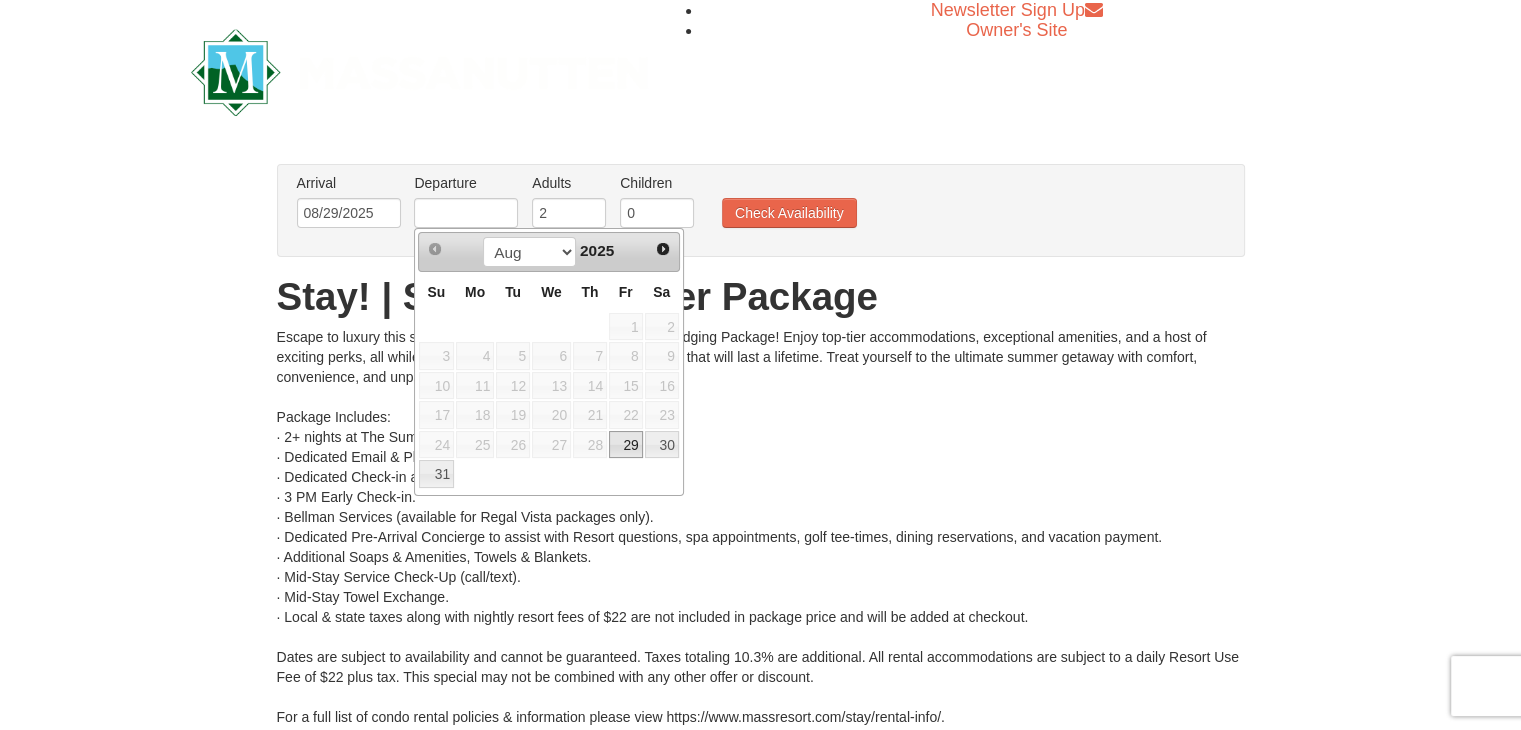 click on "31" at bounding box center [436, 474] 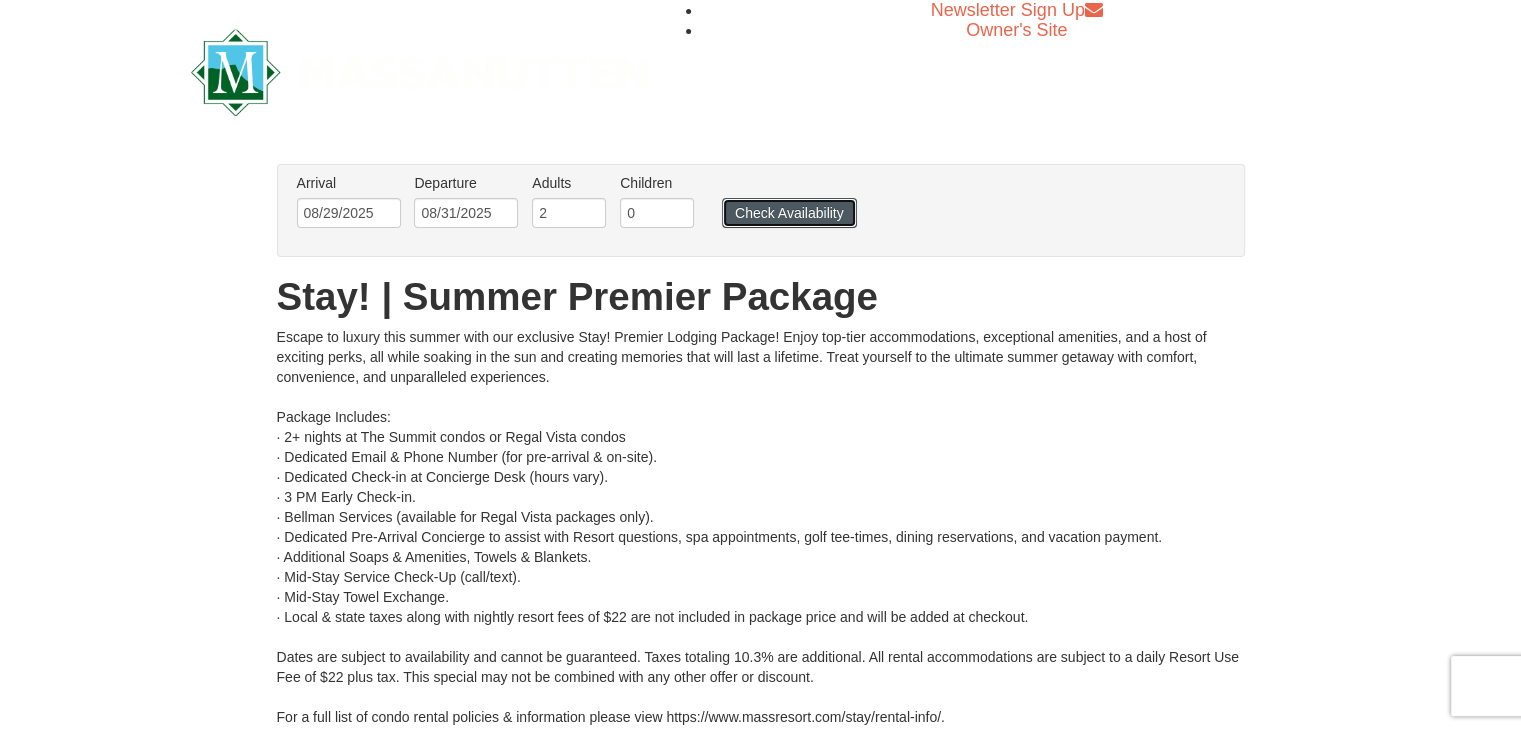 click on "Check Availability" at bounding box center (789, 213) 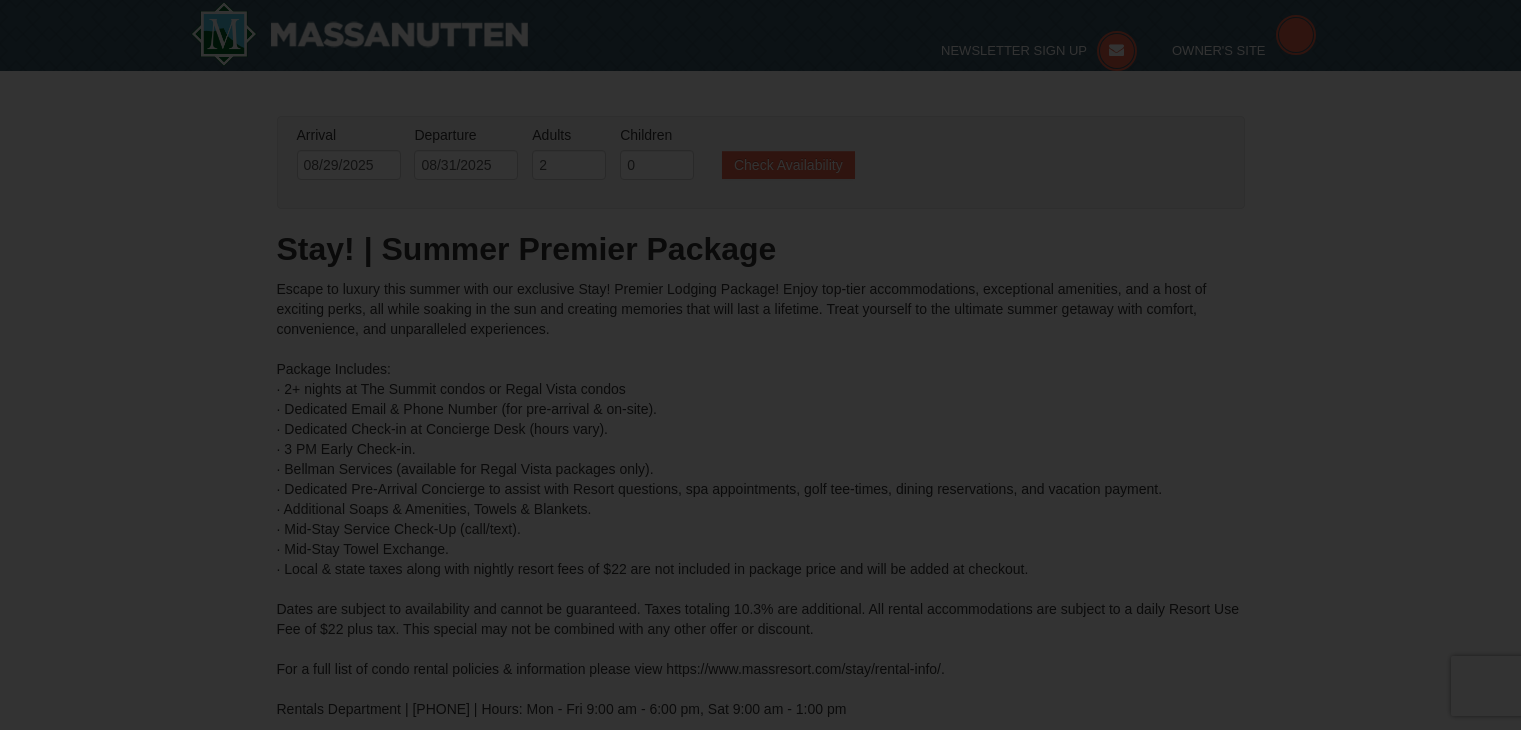 scroll, scrollTop: 380, scrollLeft: 0, axis: vertical 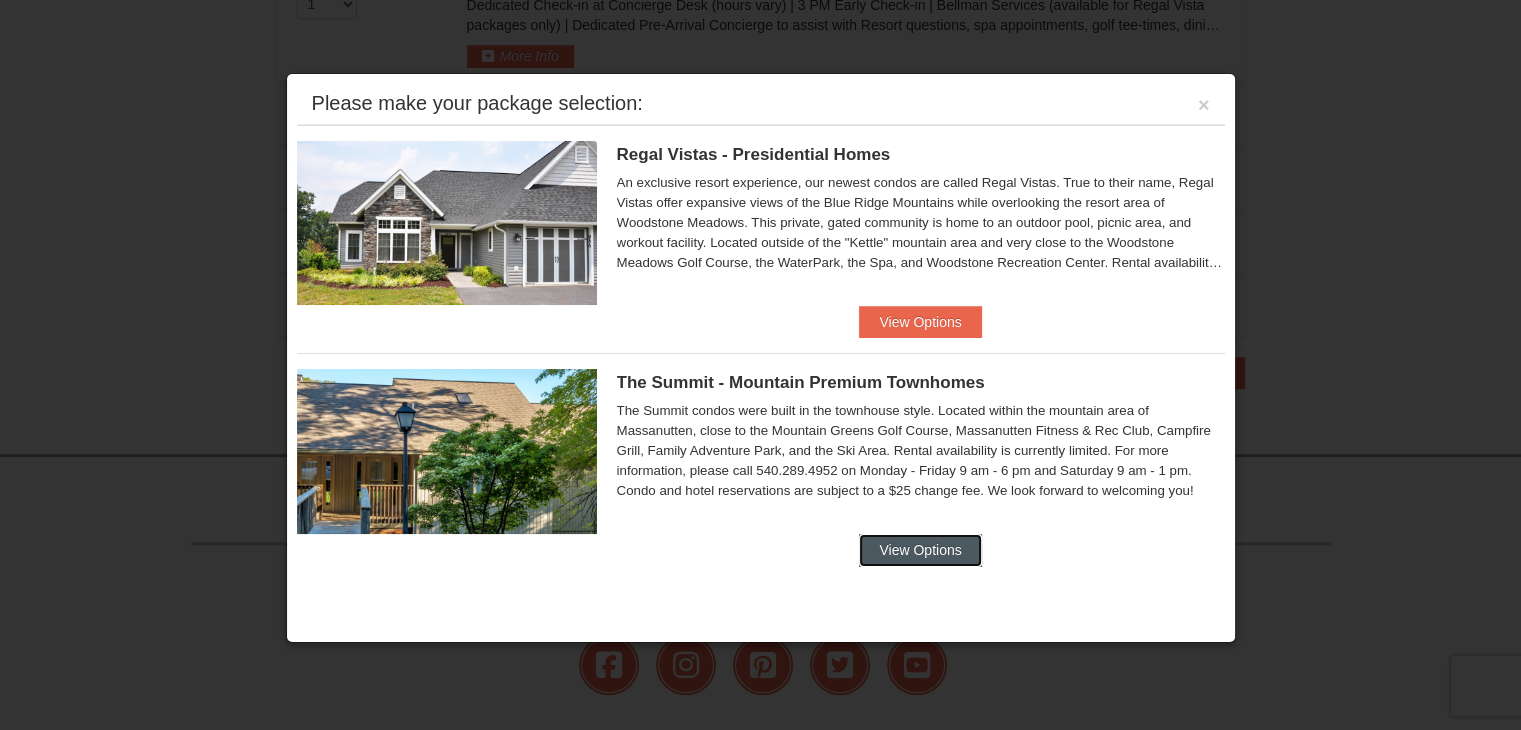 click on "View Options" at bounding box center [920, 550] 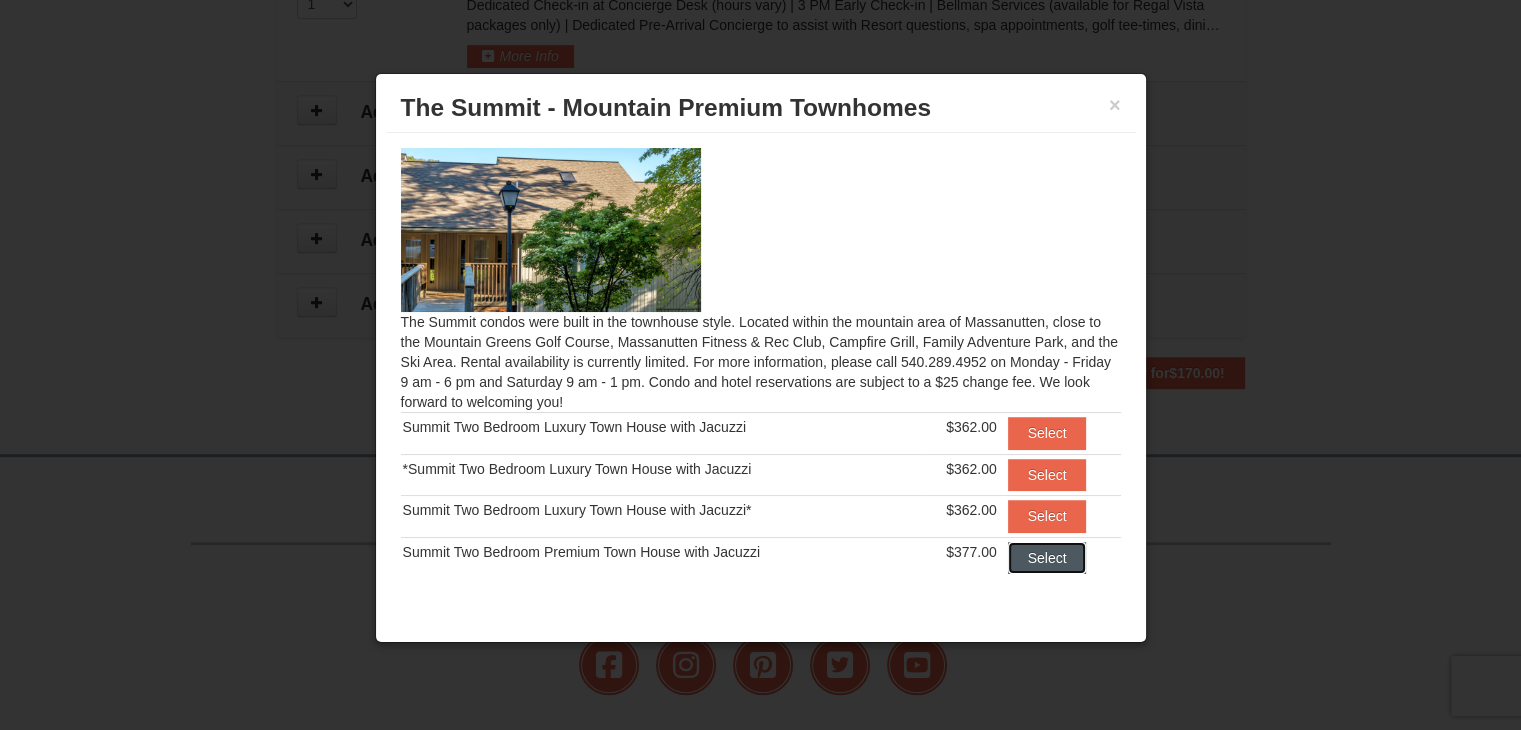 click on "Select" at bounding box center (1047, 558) 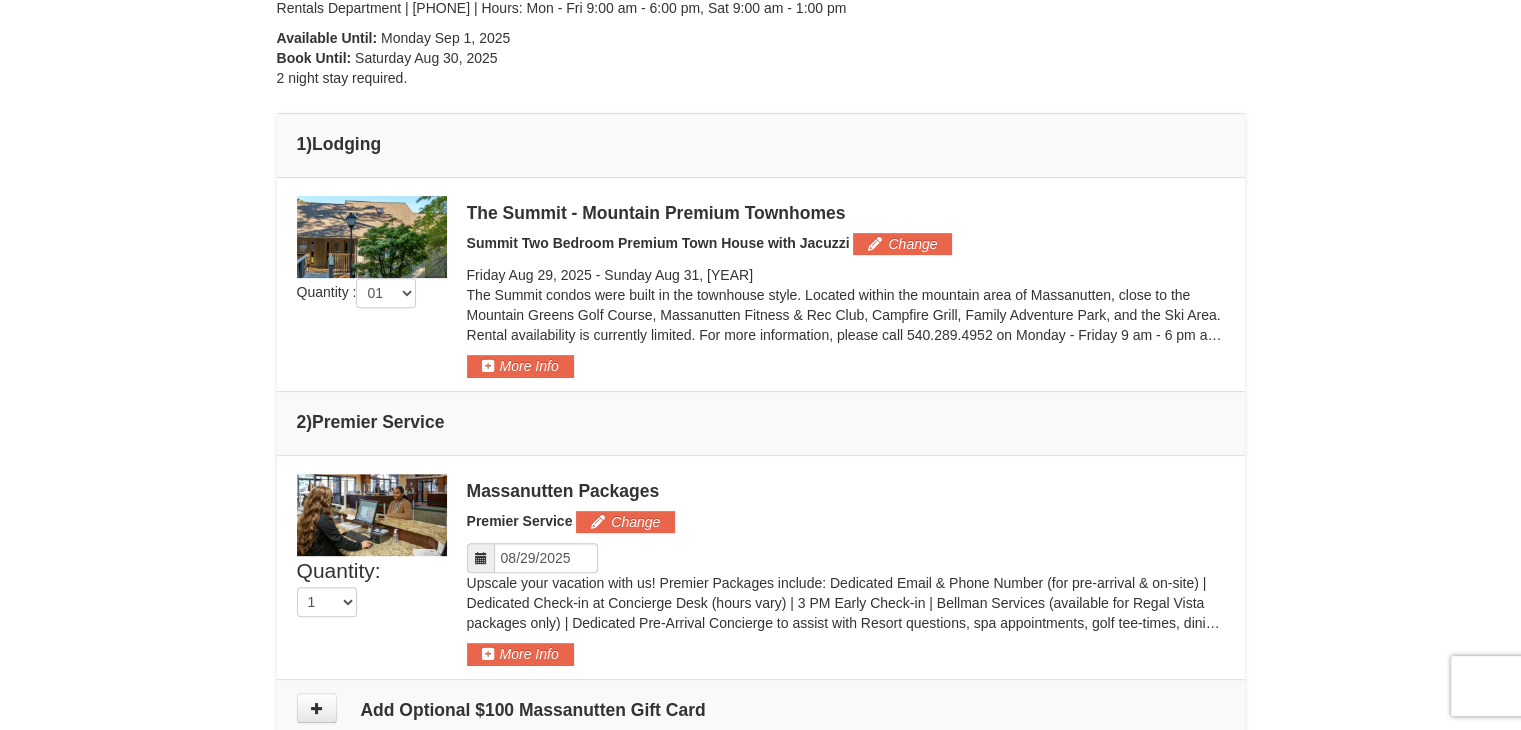 scroll, scrollTop: 900, scrollLeft: 0, axis: vertical 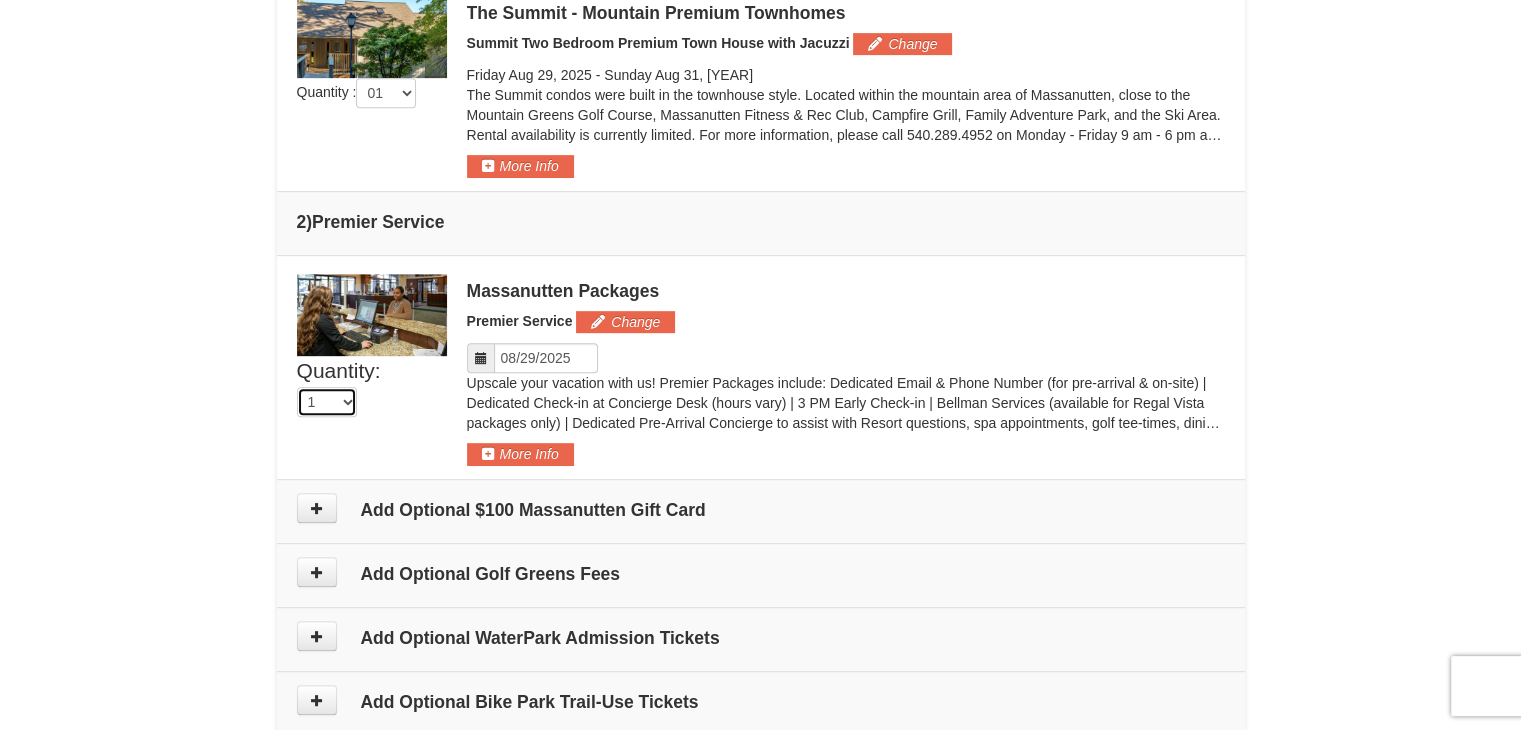 click on "1" at bounding box center (327, 402) 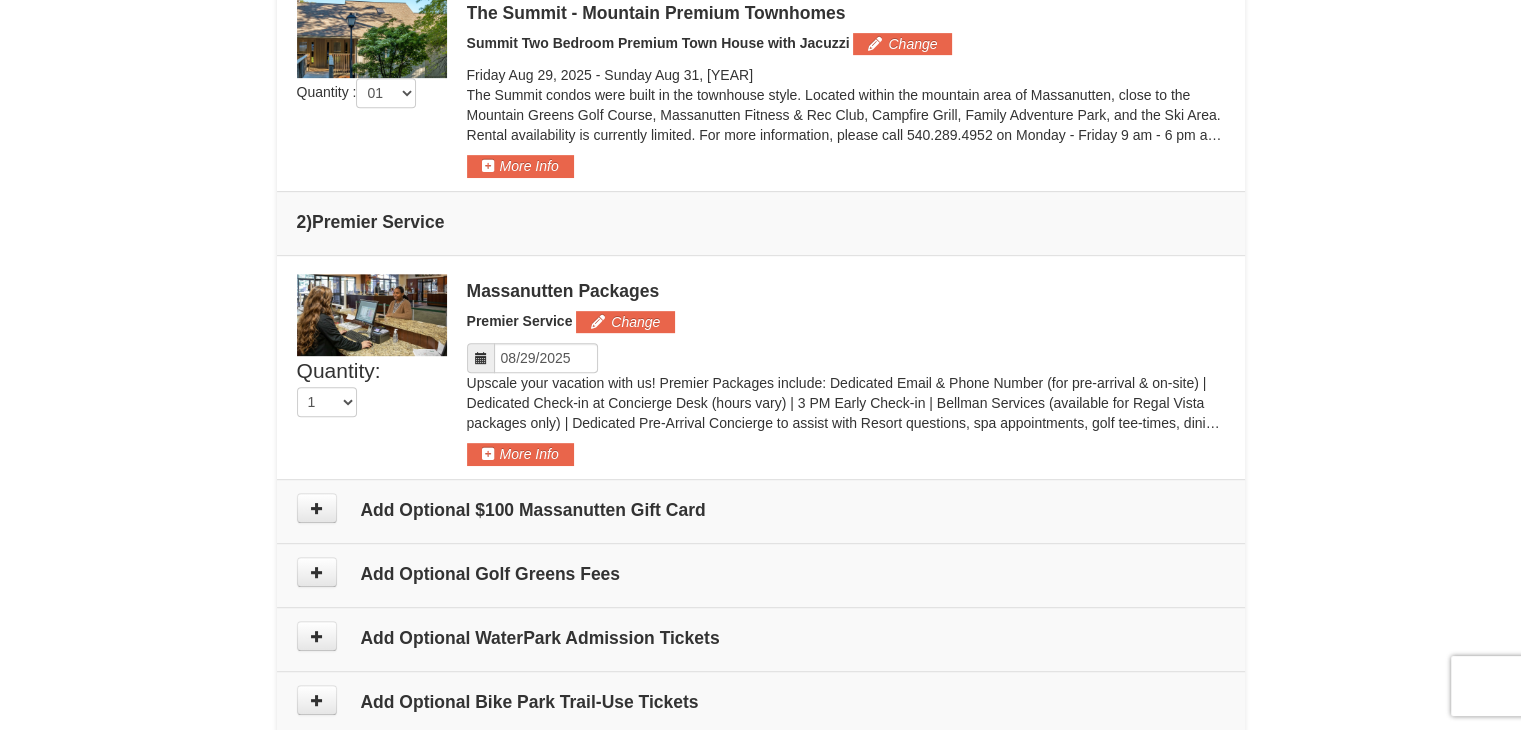click on "Quantity:   1
1
$220.00
$170.00" at bounding box center (372, 406) 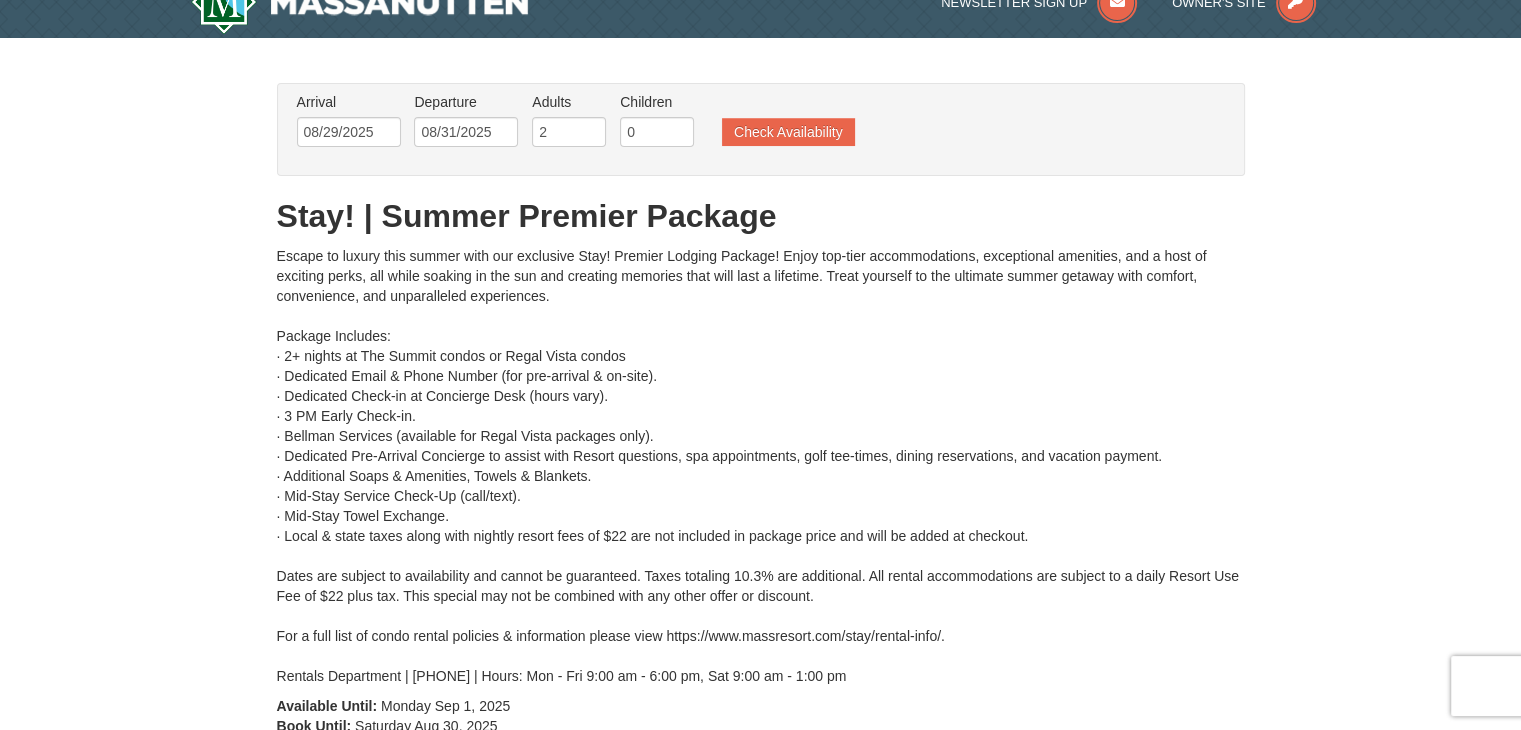 scroll, scrollTop: 0, scrollLeft: 0, axis: both 